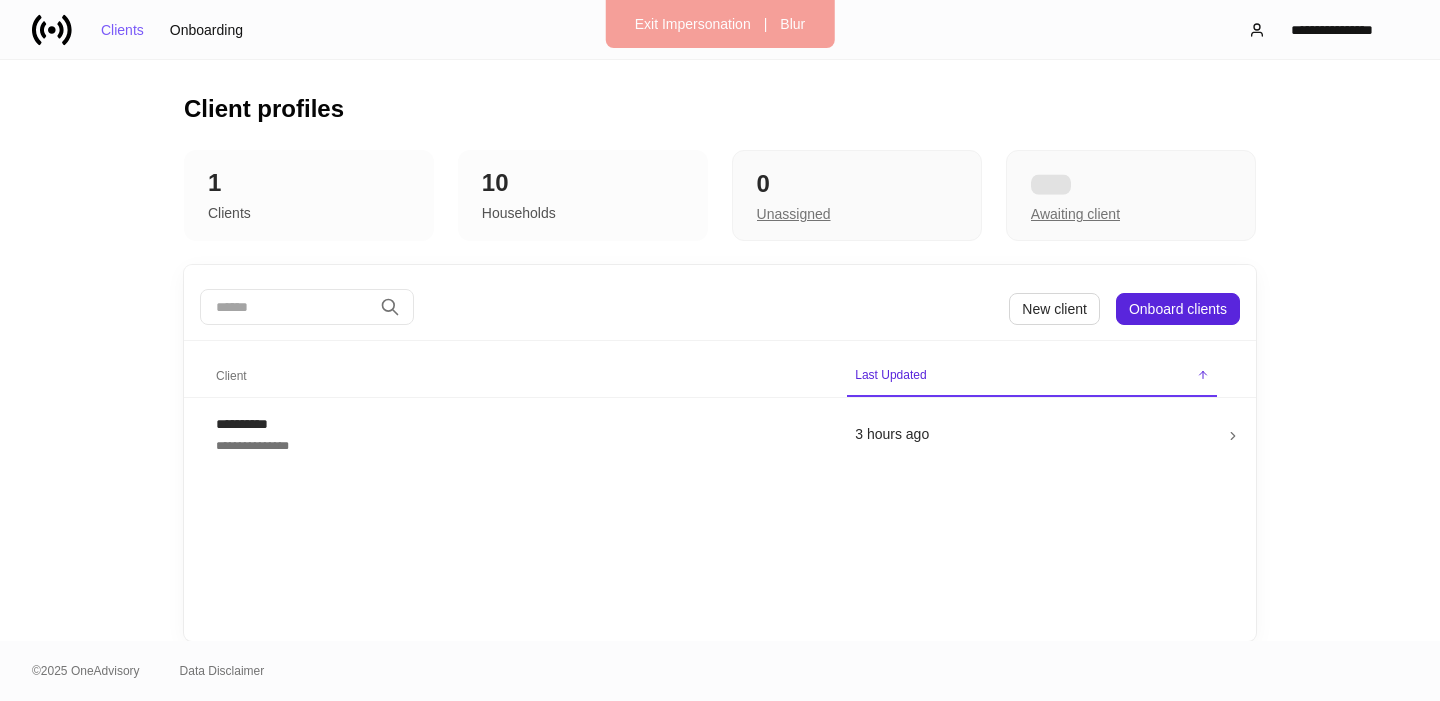 scroll, scrollTop: 0, scrollLeft: 0, axis: both 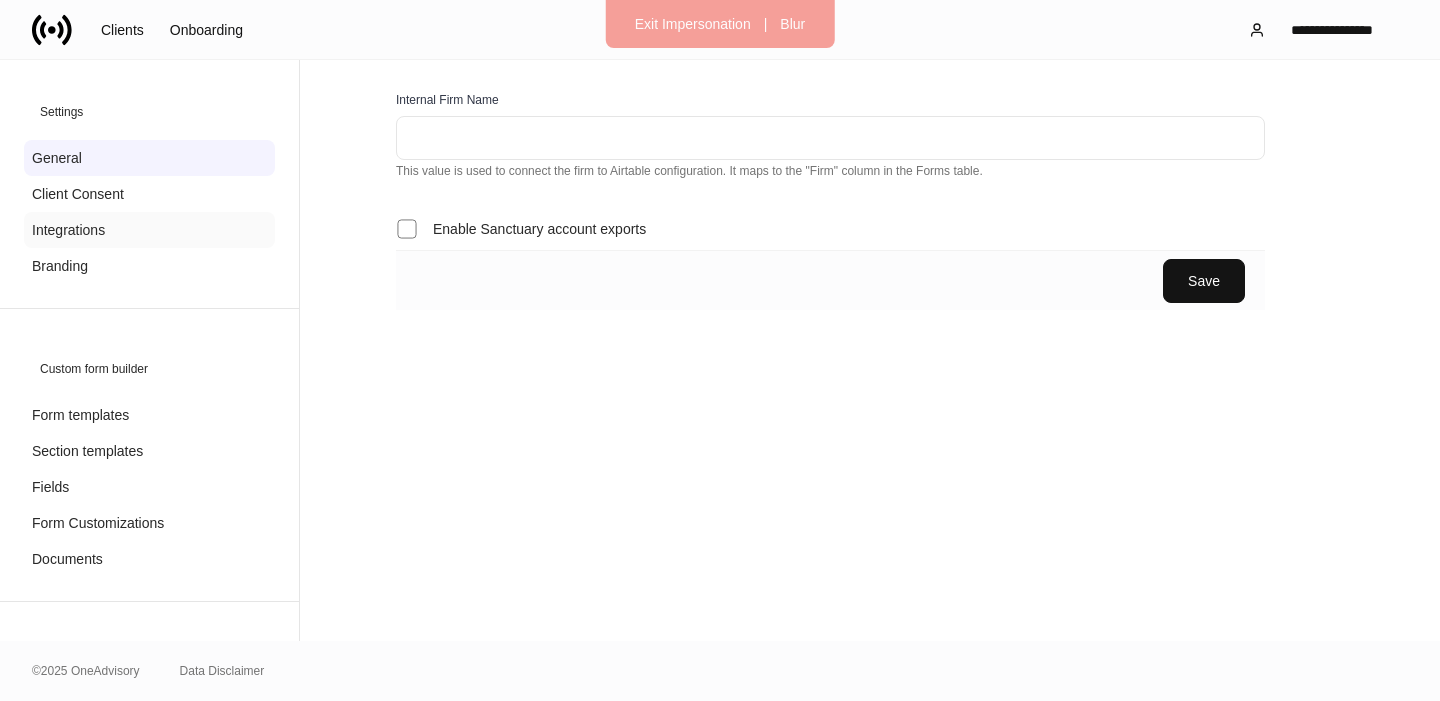 click on "Integrations" at bounding box center [68, 230] 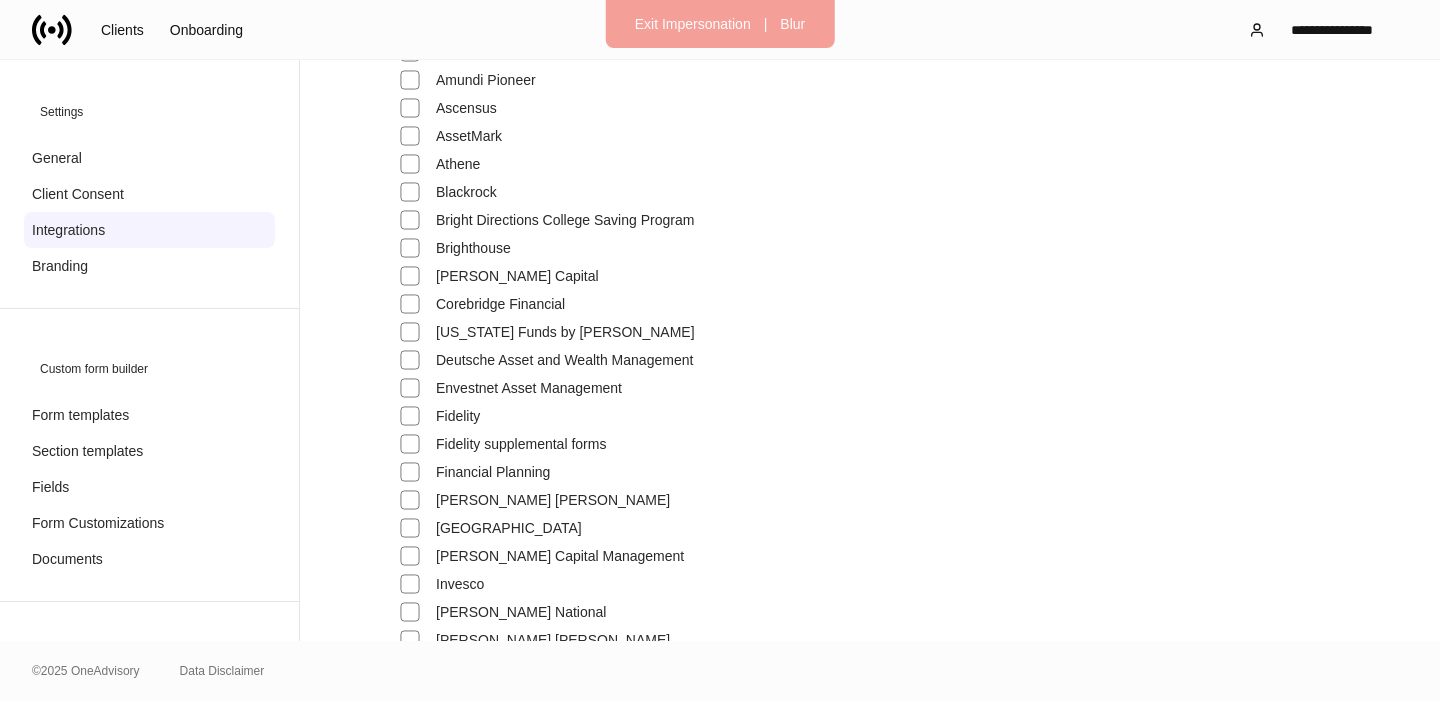 scroll, scrollTop: 184, scrollLeft: 0, axis: vertical 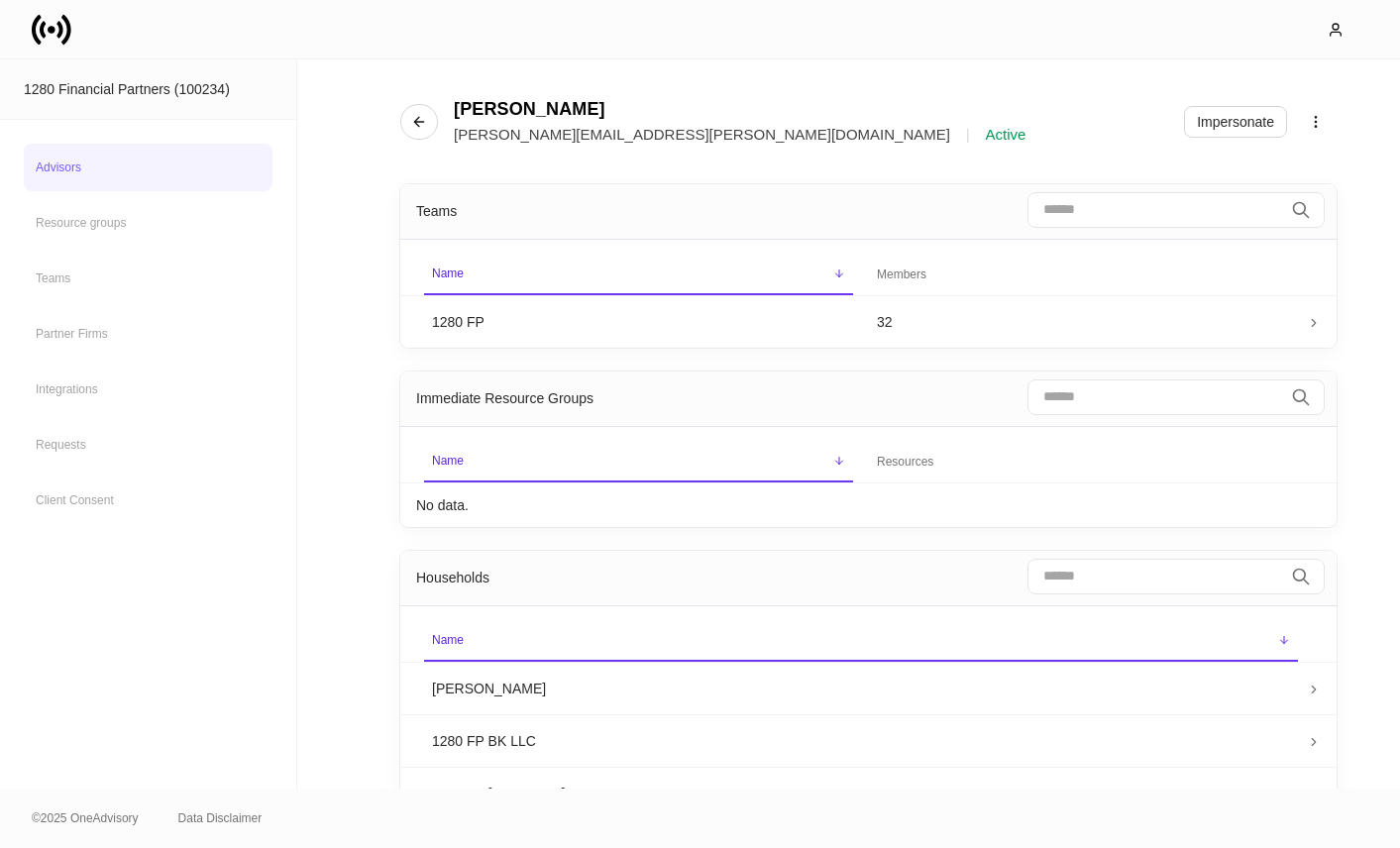 click at bounding box center (59, 30) 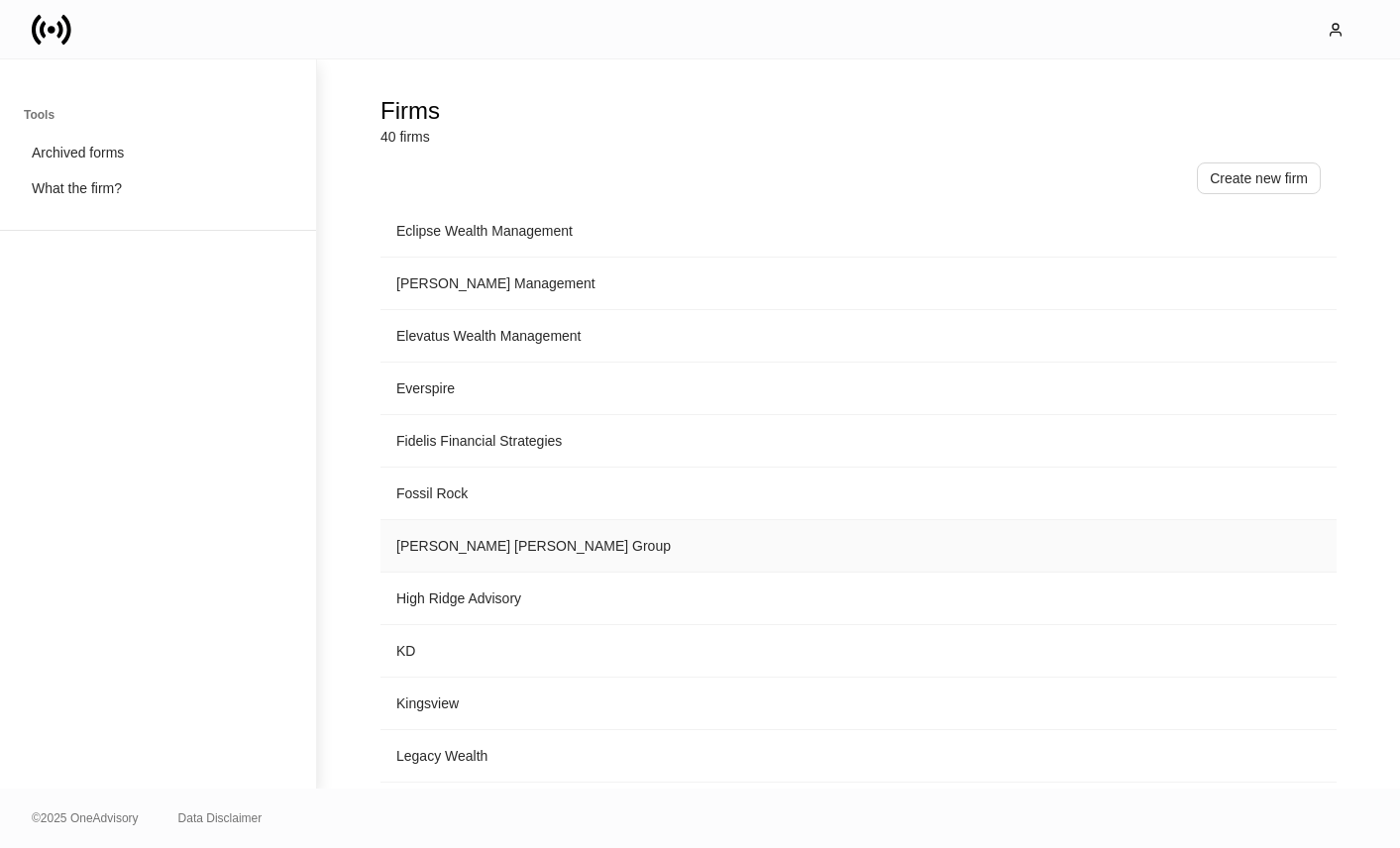 scroll, scrollTop: 918, scrollLeft: 0, axis: vertical 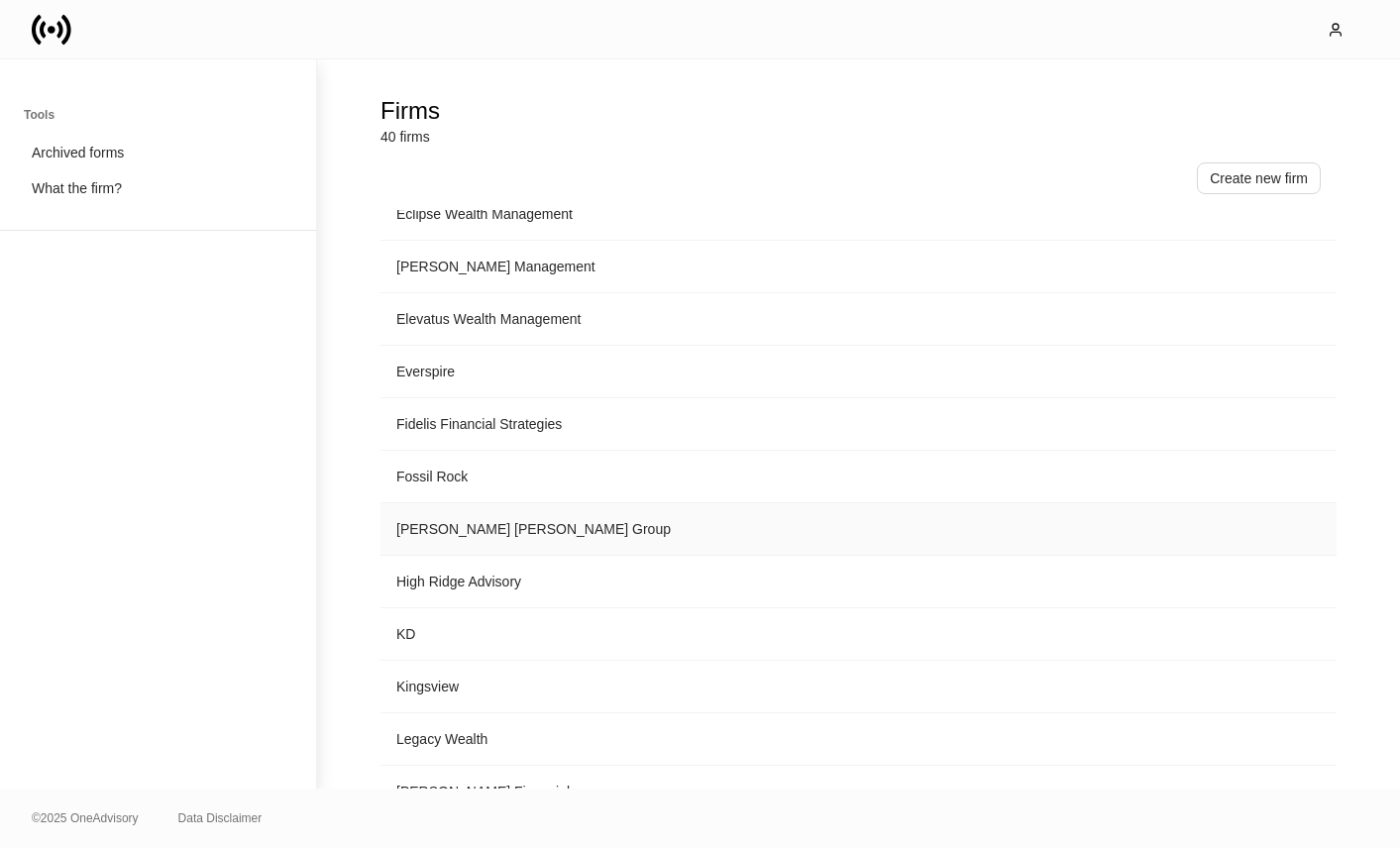 click on "Hess Segal Group" at bounding box center (694, 529) 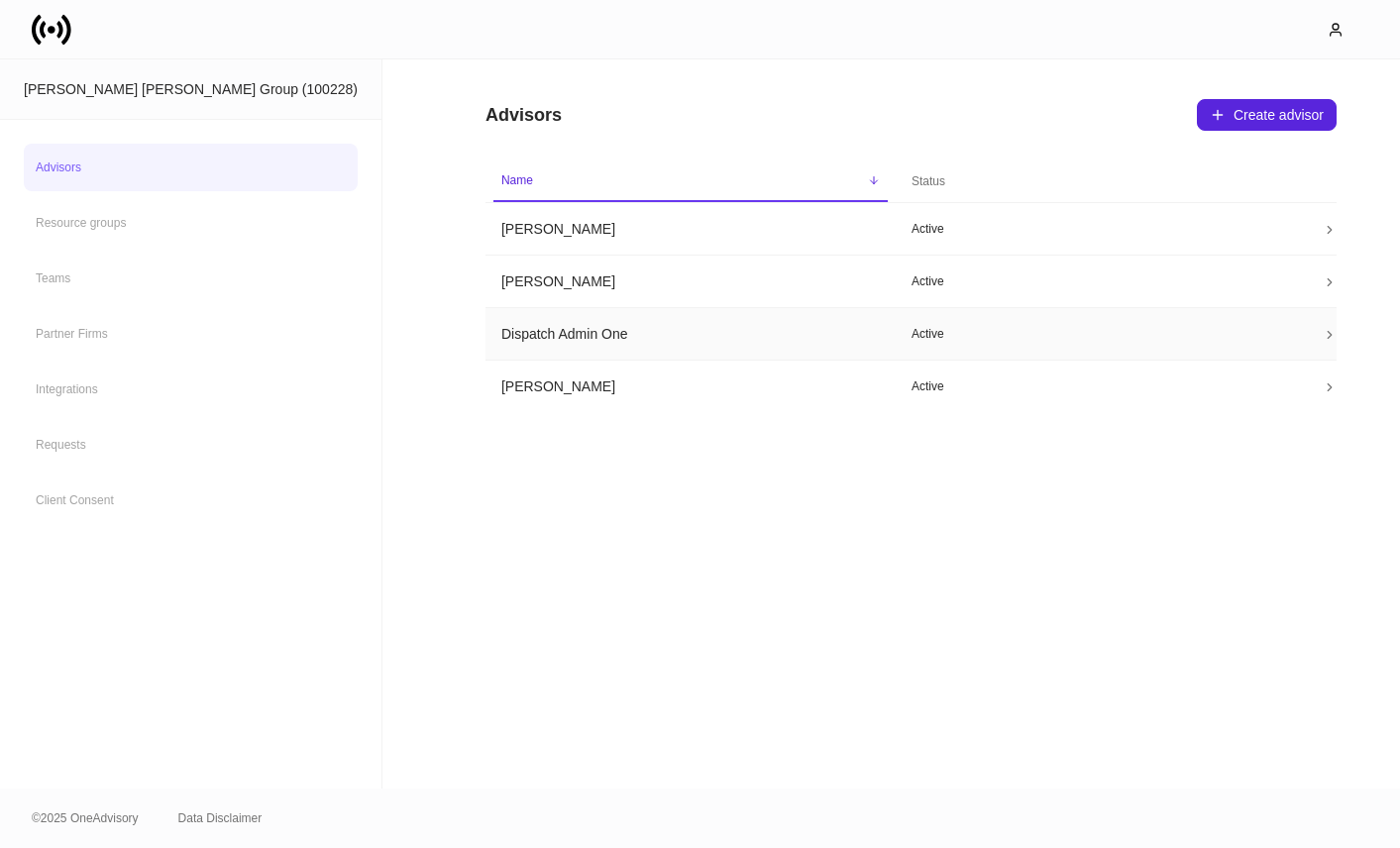 click on "Dispatch Admin One" at bounding box center [691, 334] 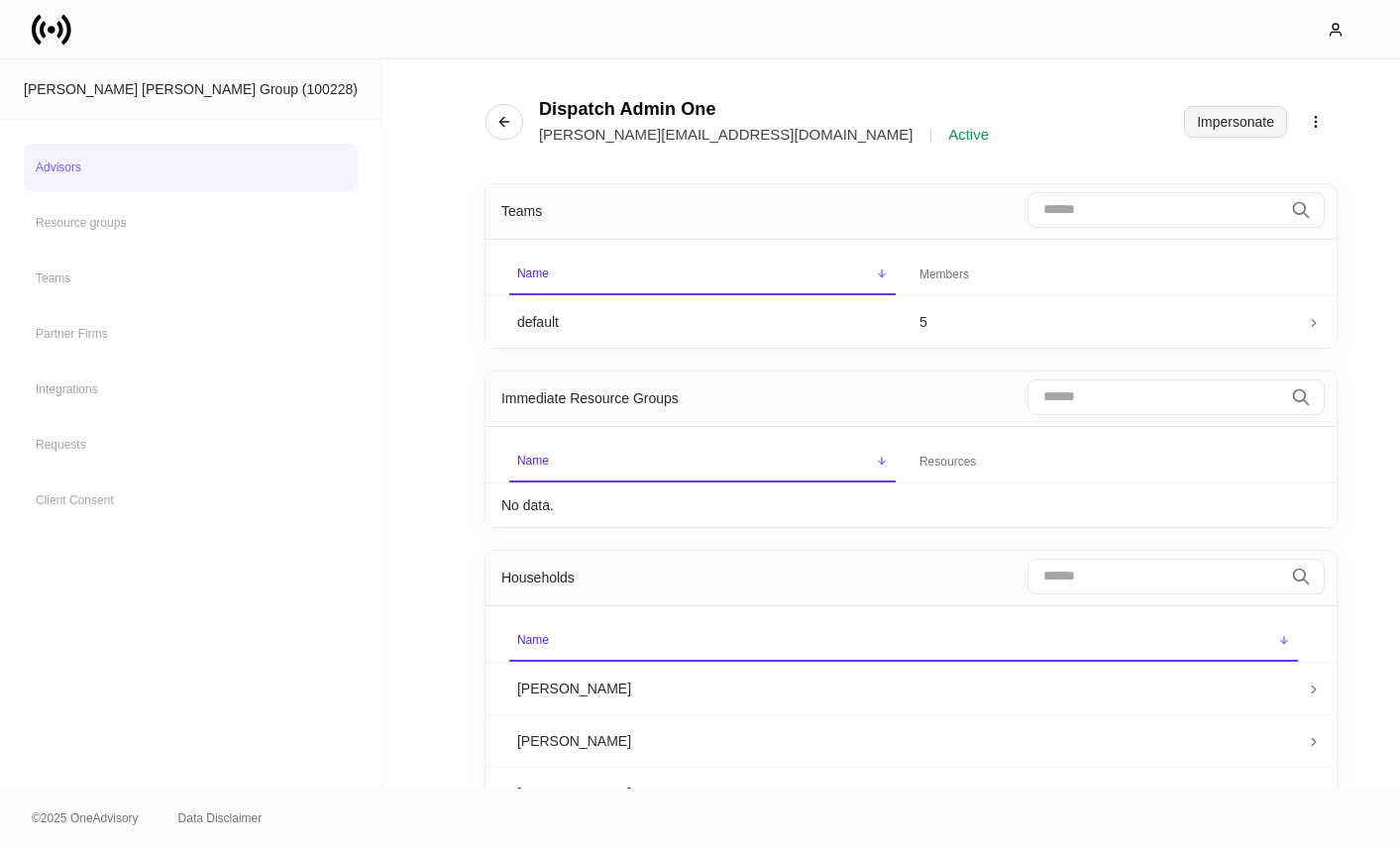 click on "Impersonate" at bounding box center (1236, 122) 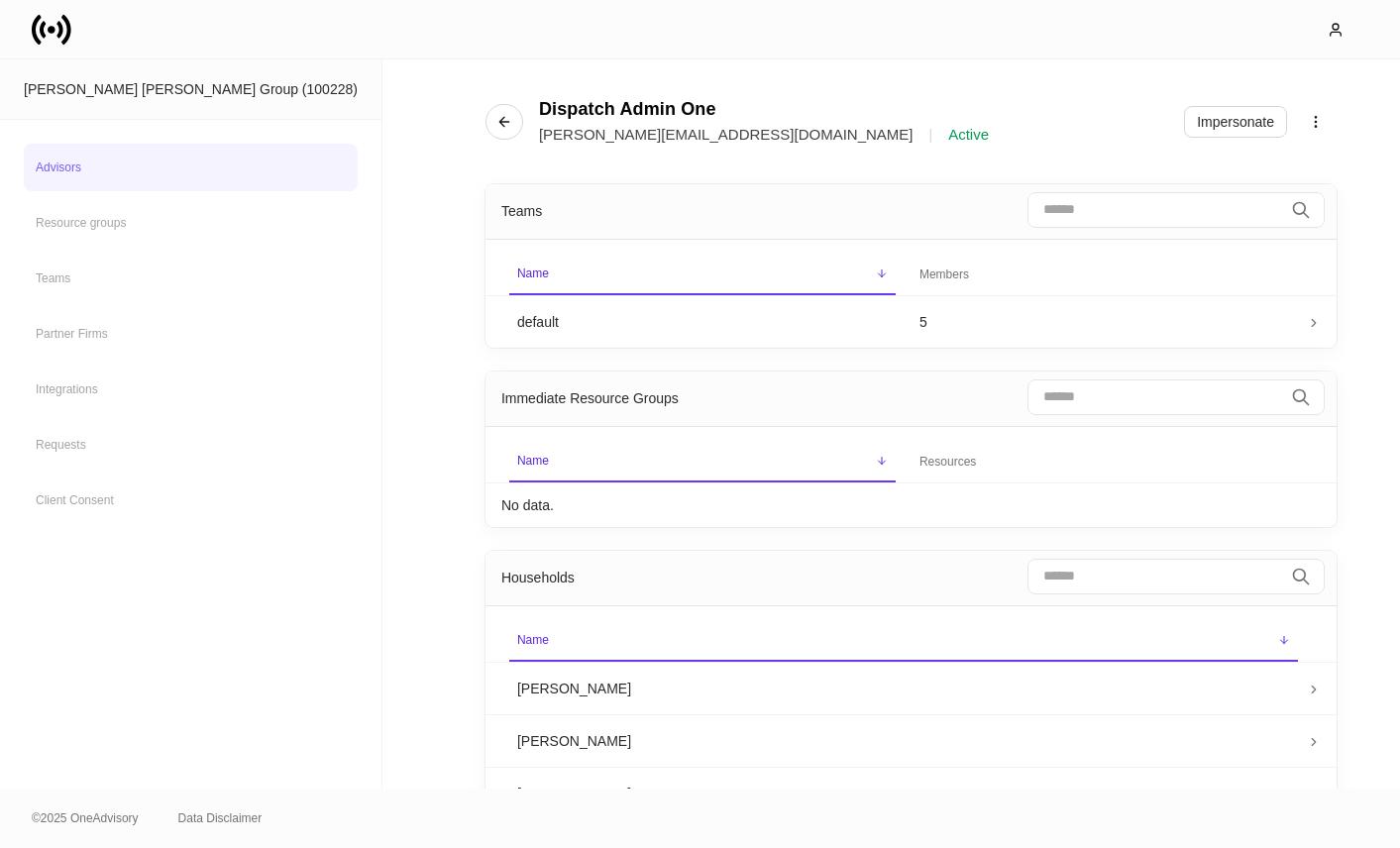 click 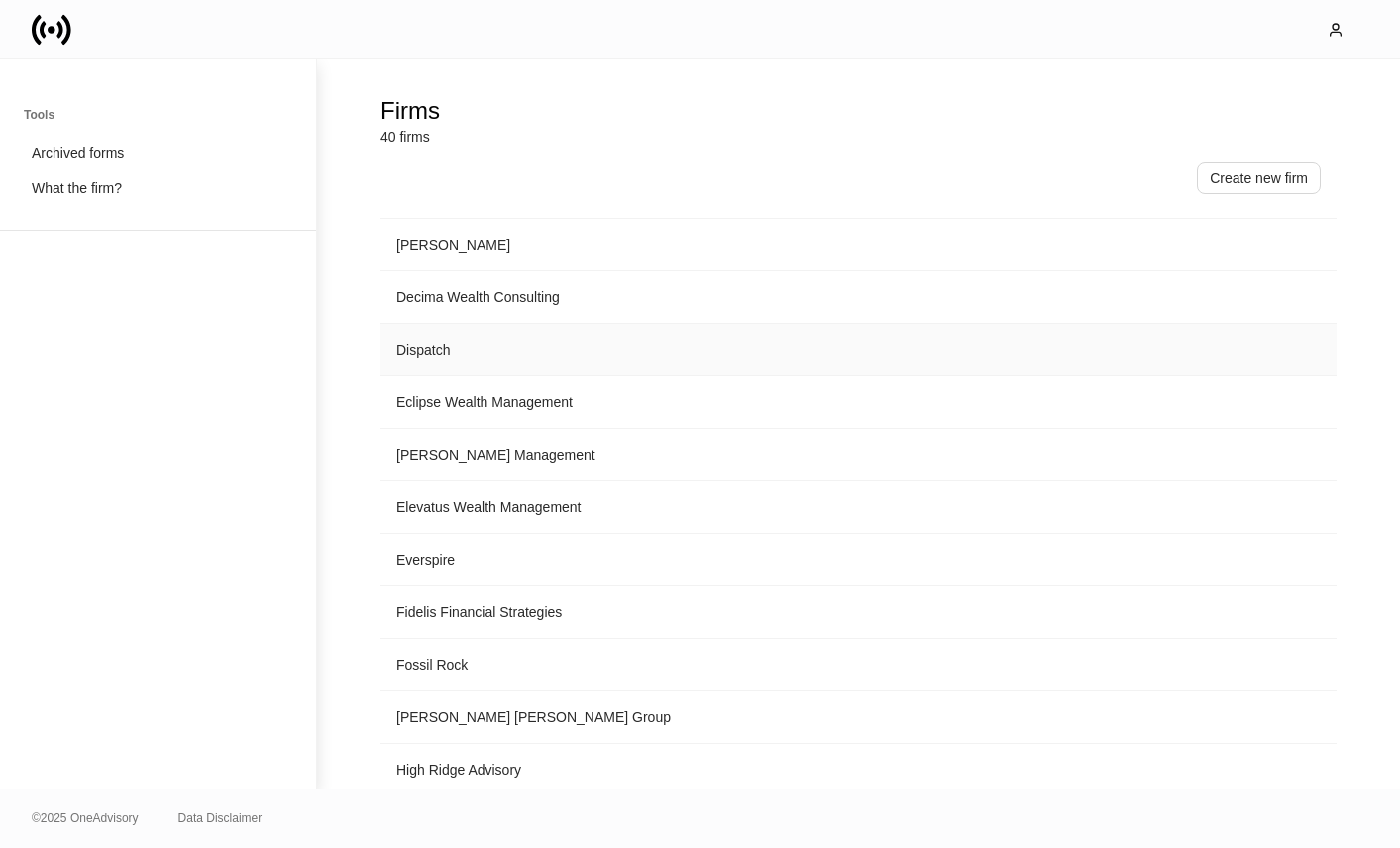 scroll, scrollTop: 753, scrollLeft: 0, axis: vertical 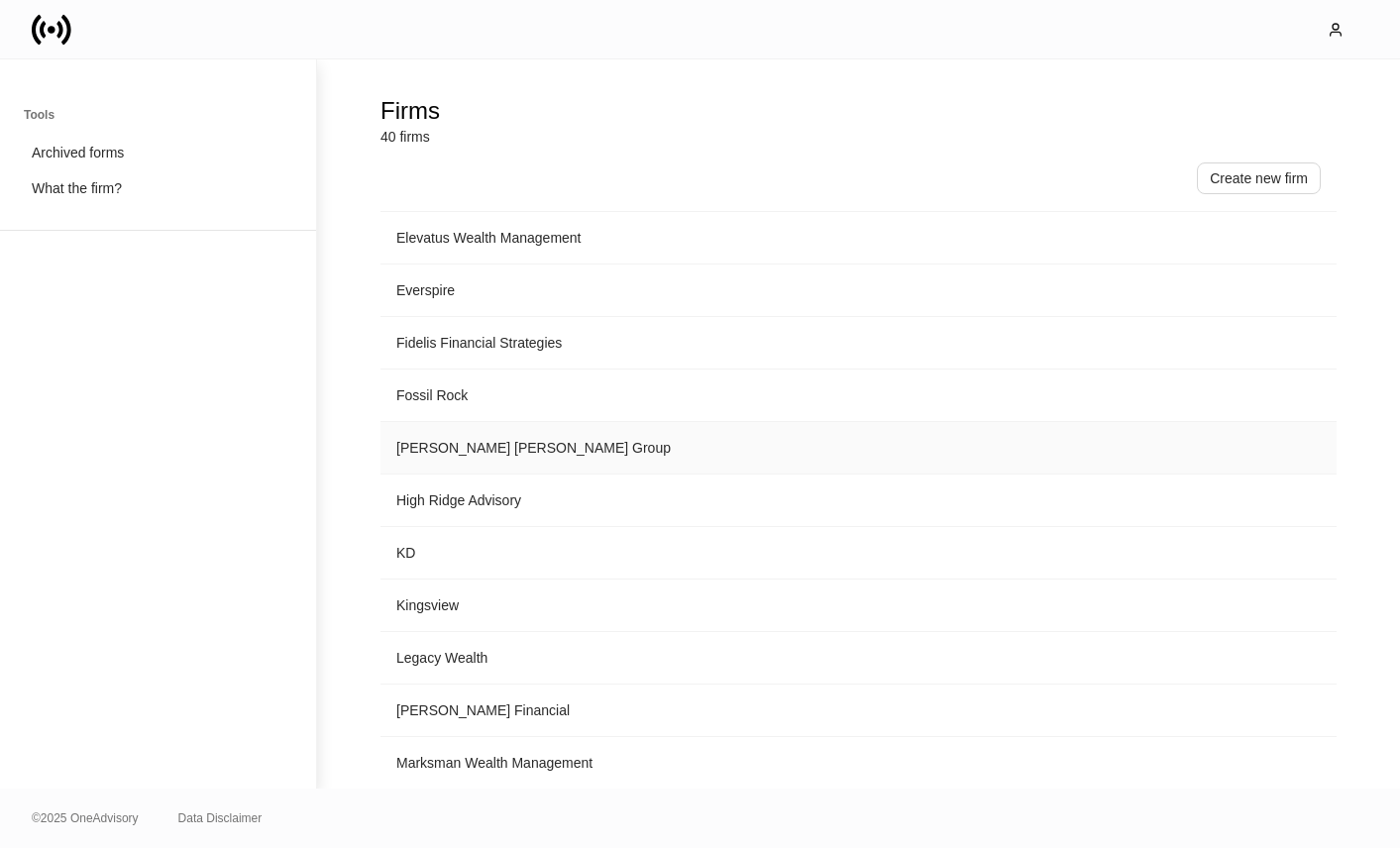 click on "Hess Segal Group" at bounding box center [694, 448] 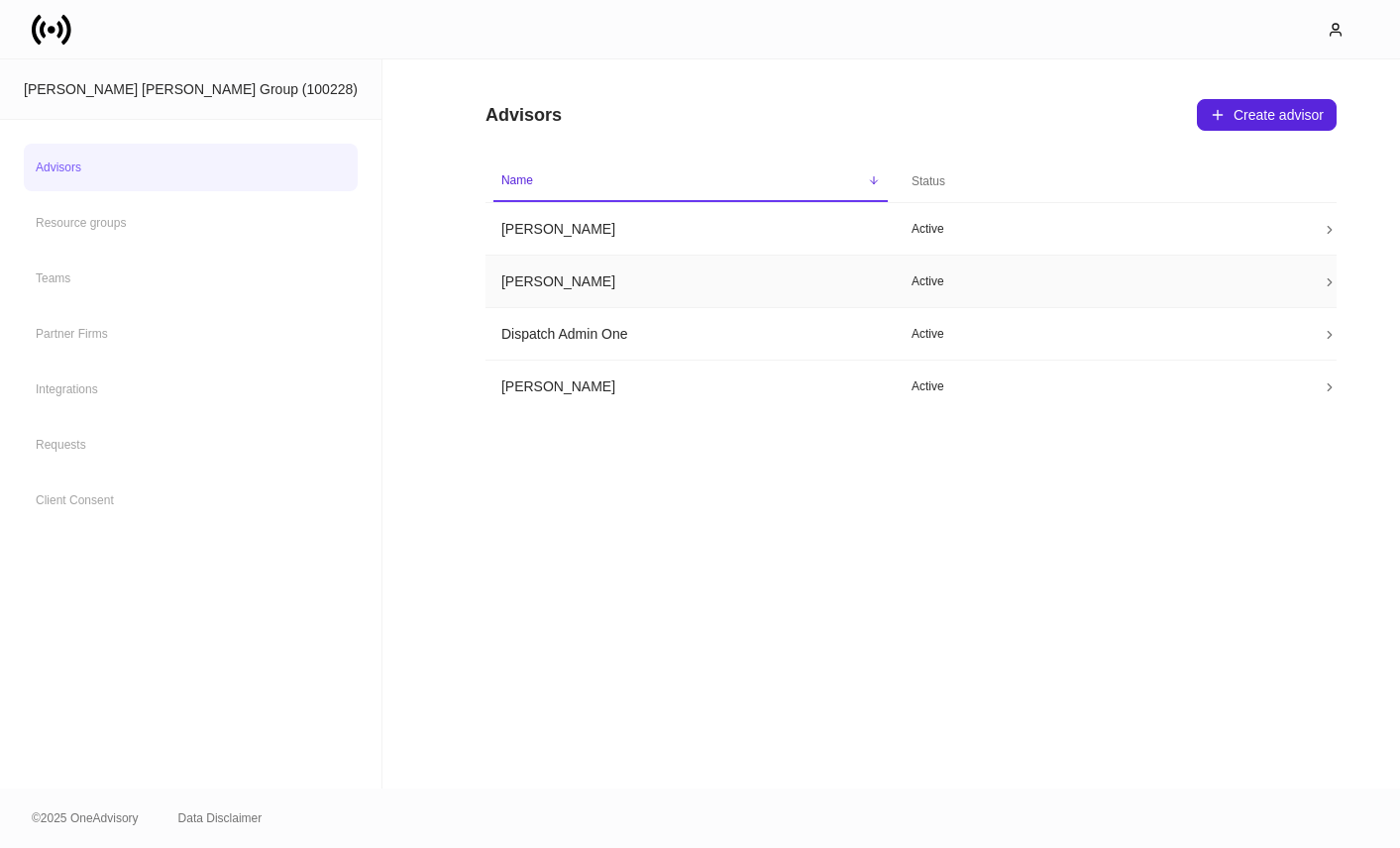 click on "Caroline Willoughby" at bounding box center (691, 281) 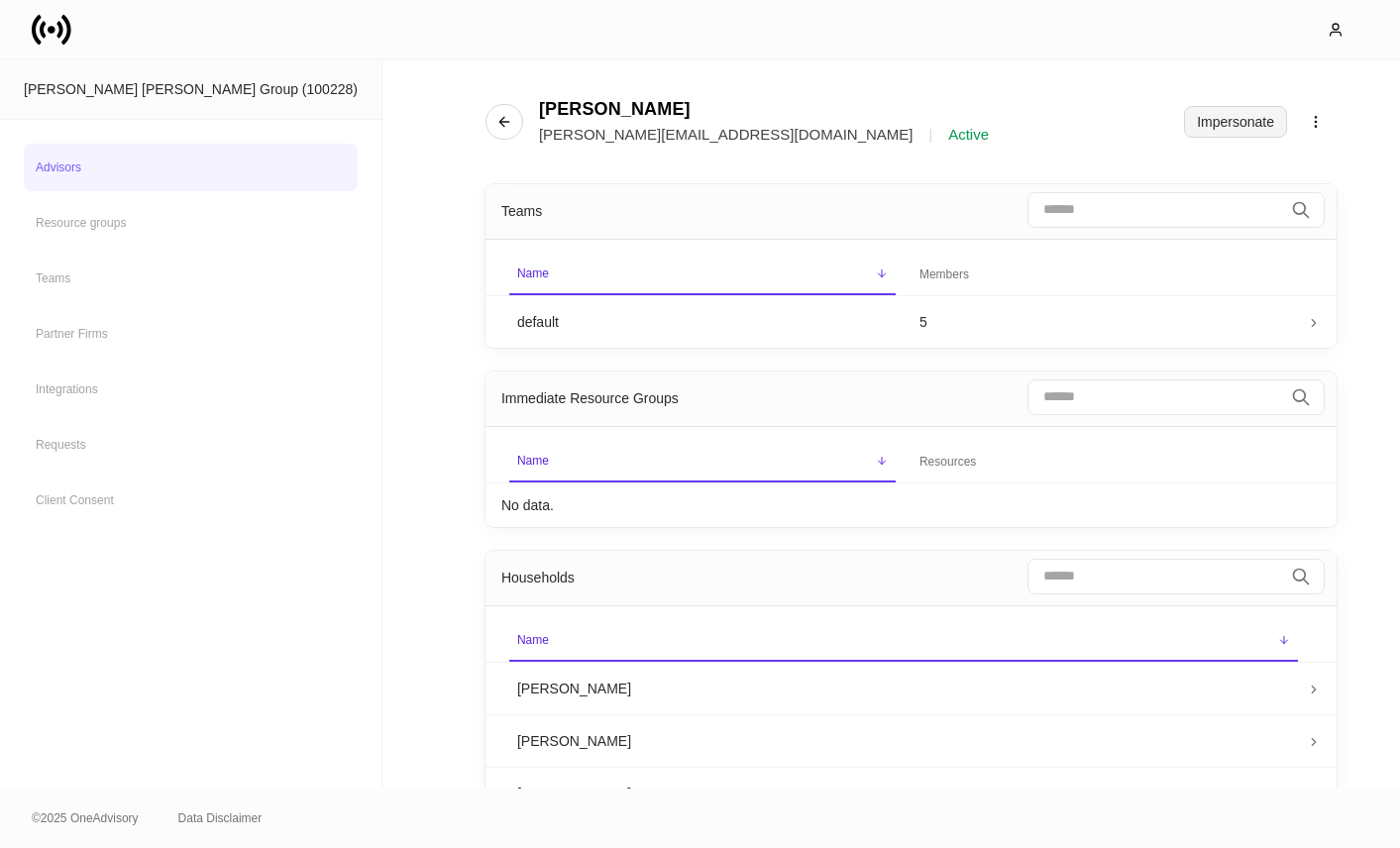 click on "Impersonate" at bounding box center [1236, 122] 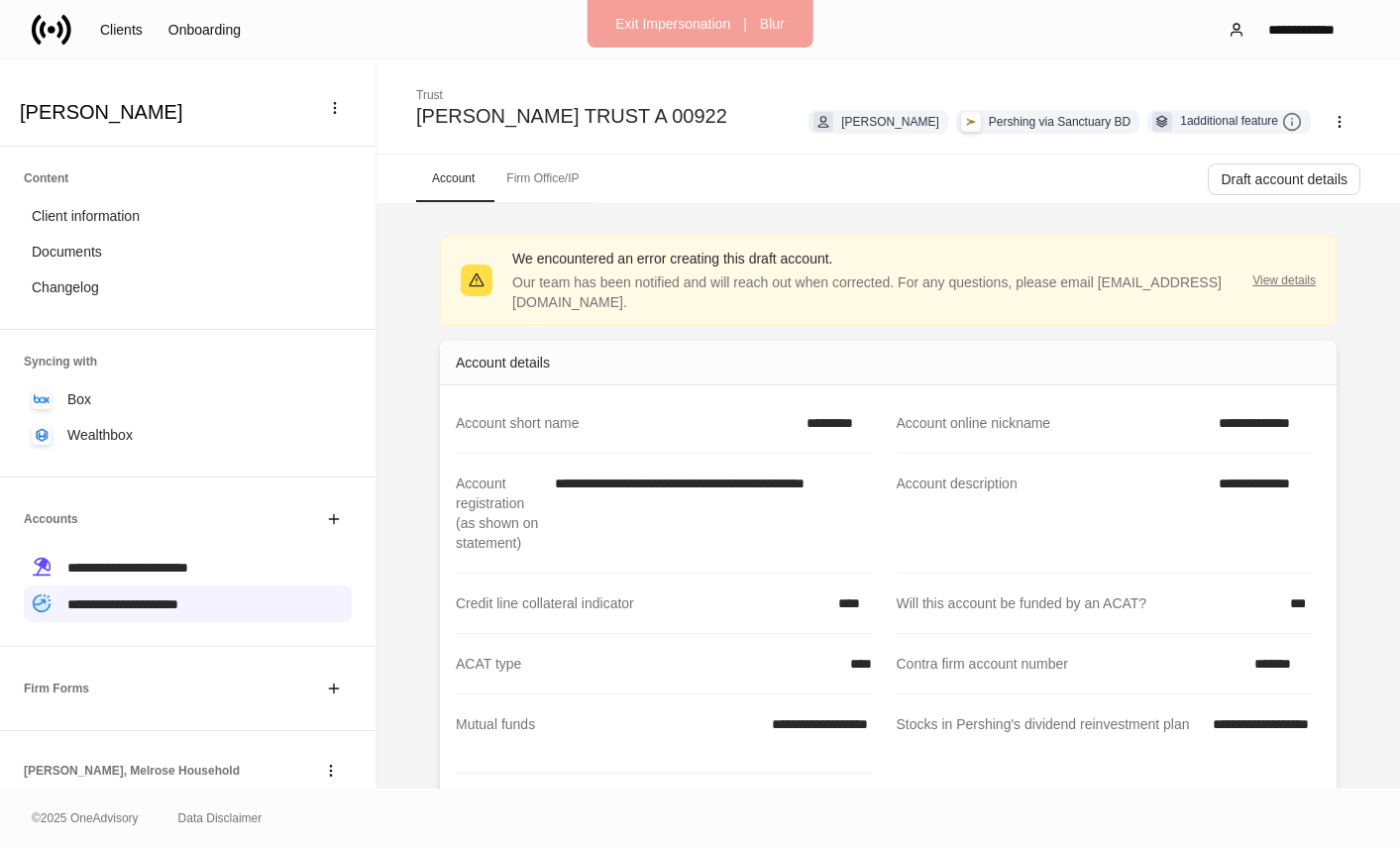 scroll, scrollTop: 0, scrollLeft: 0, axis: both 